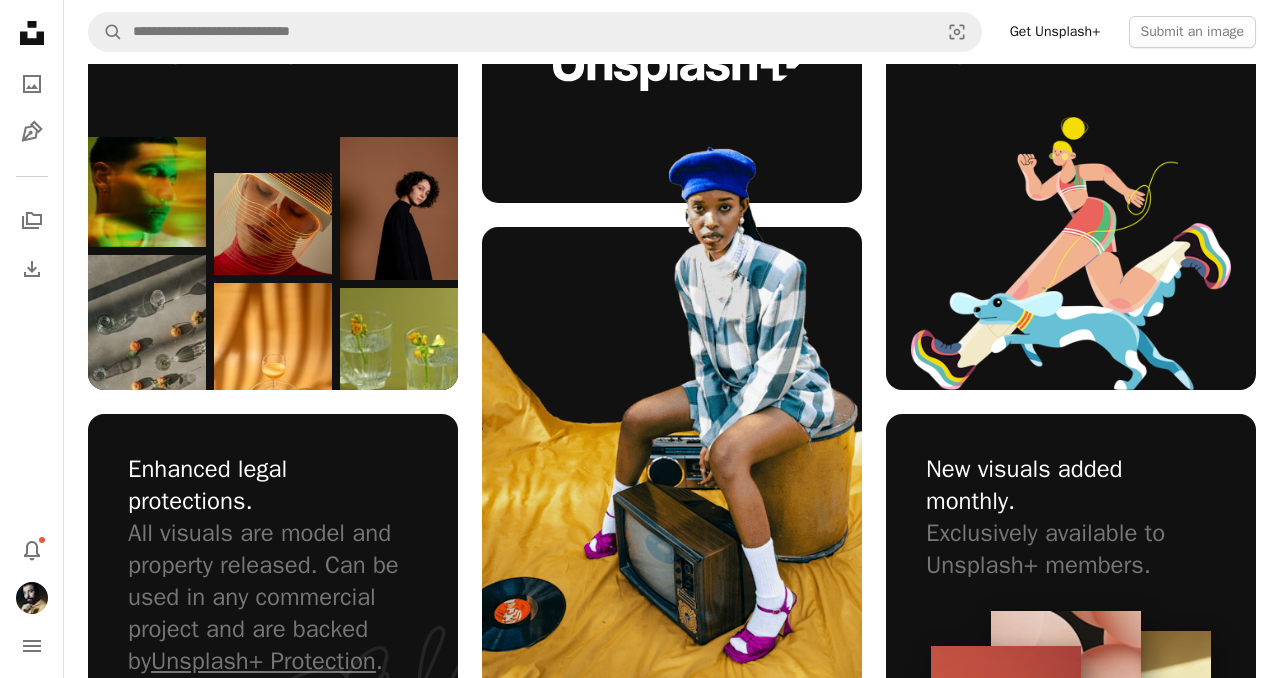 scroll, scrollTop: 1752, scrollLeft: 0, axis: vertical 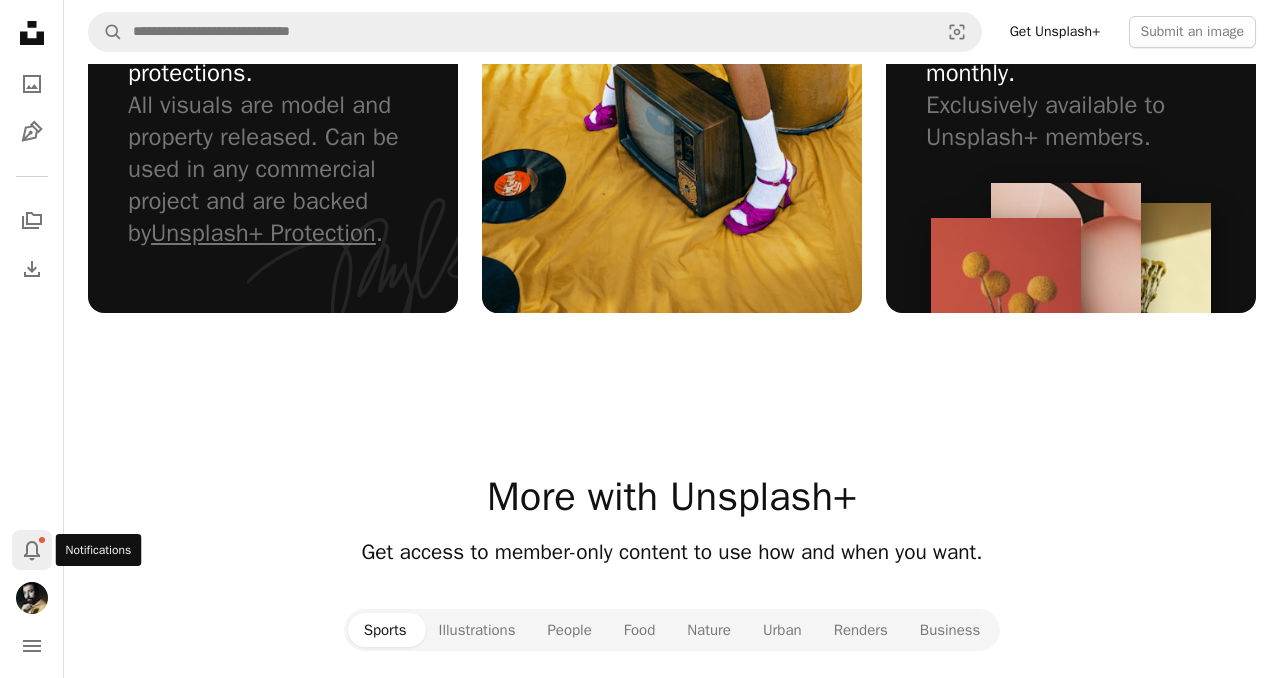 click on "Bell" at bounding box center [32, 550] 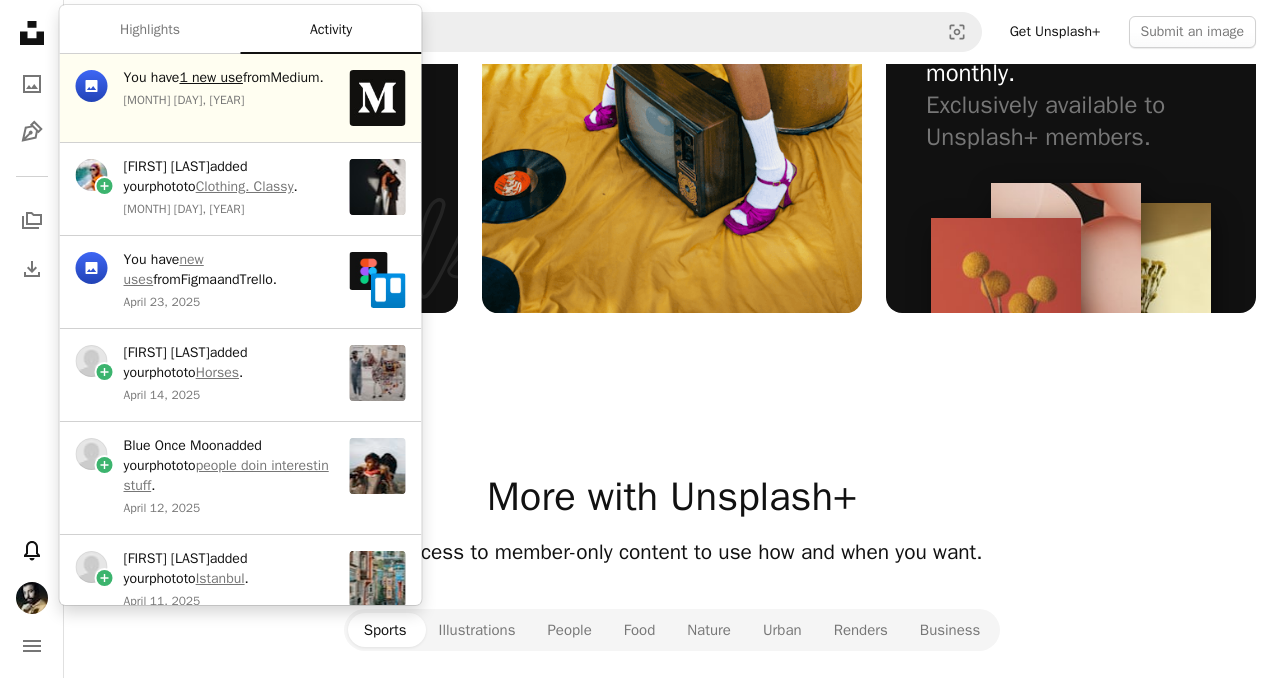 click on "1 new use" at bounding box center [210, 77] 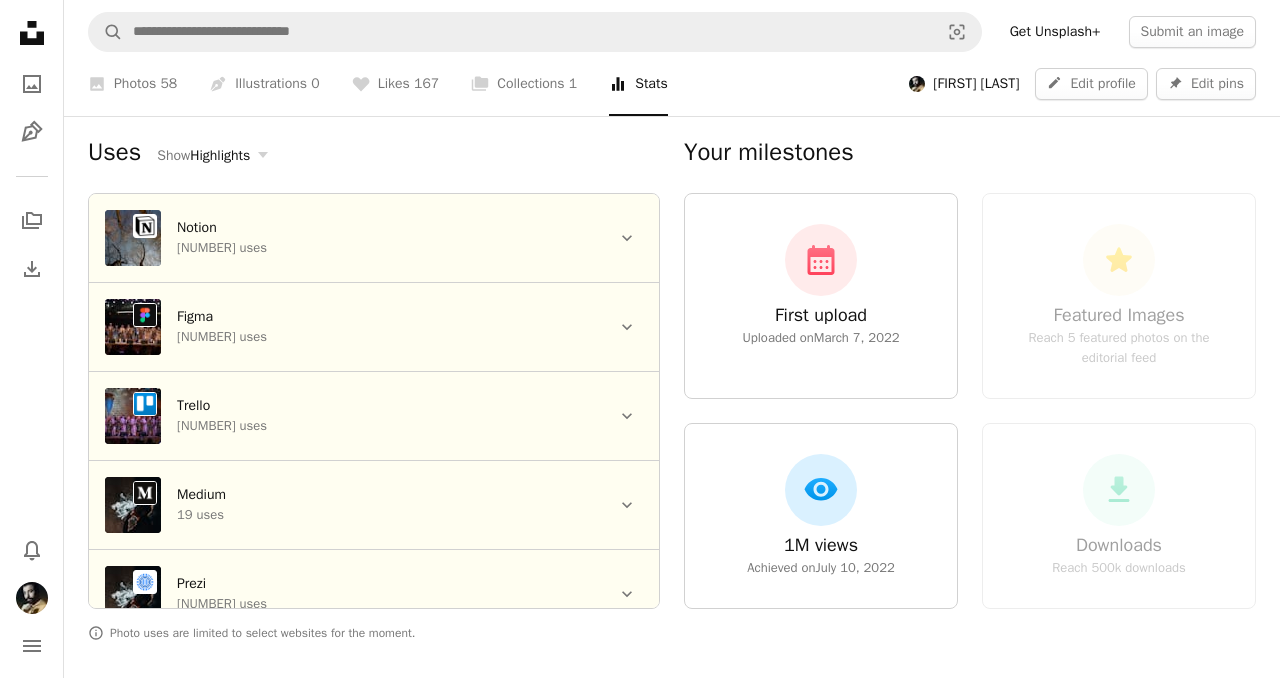 scroll, scrollTop: 1228, scrollLeft: 0, axis: vertical 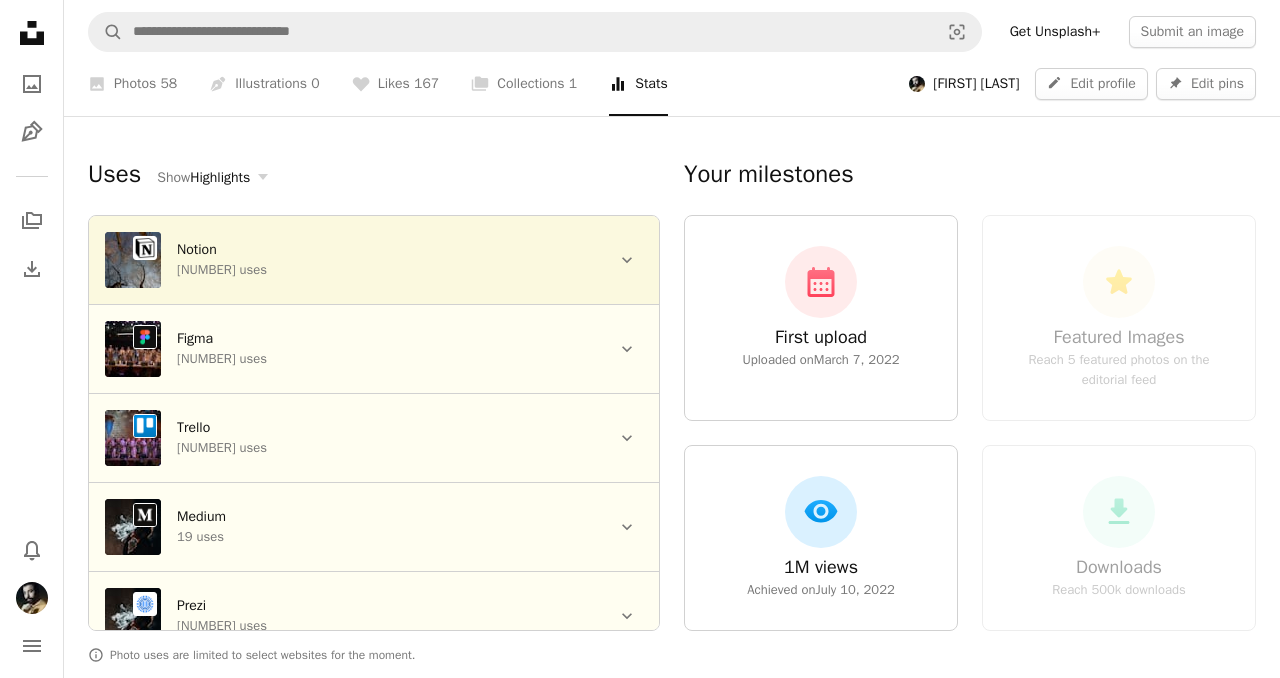 click on "[NUMBER] uses" at bounding box center (386, 270) 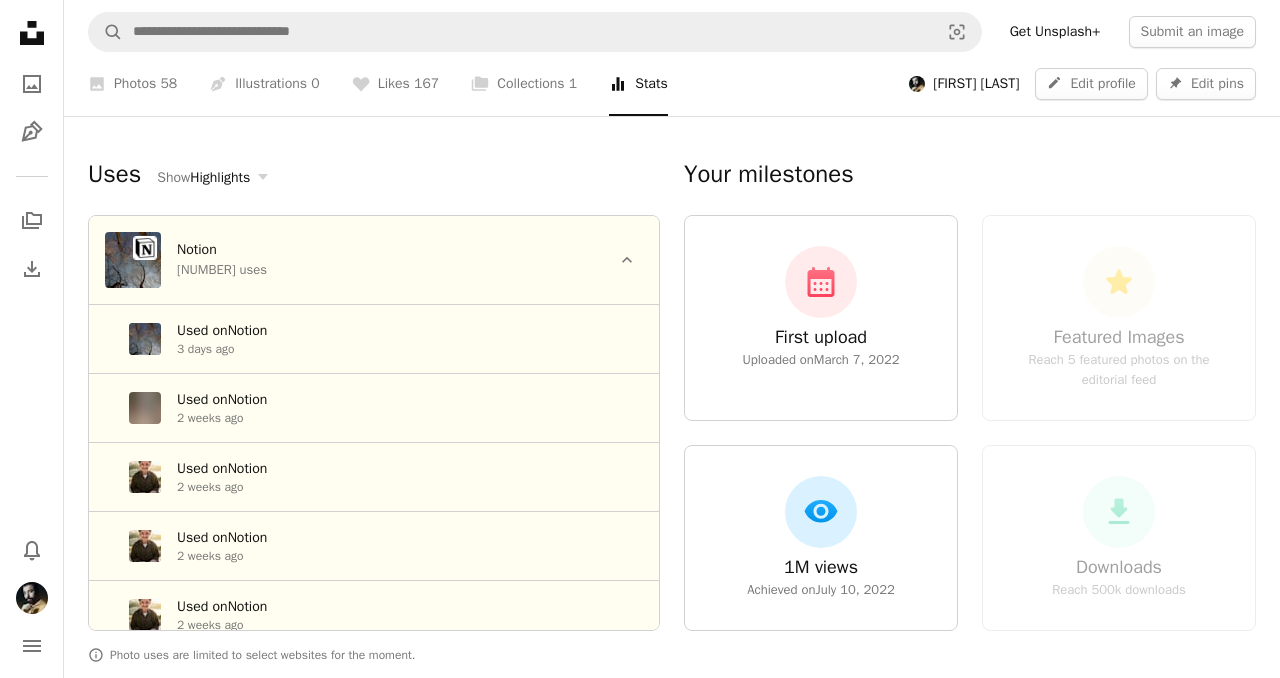 click on "Used on Notional [NUMBER] days ago" at bounding box center (410, 339) 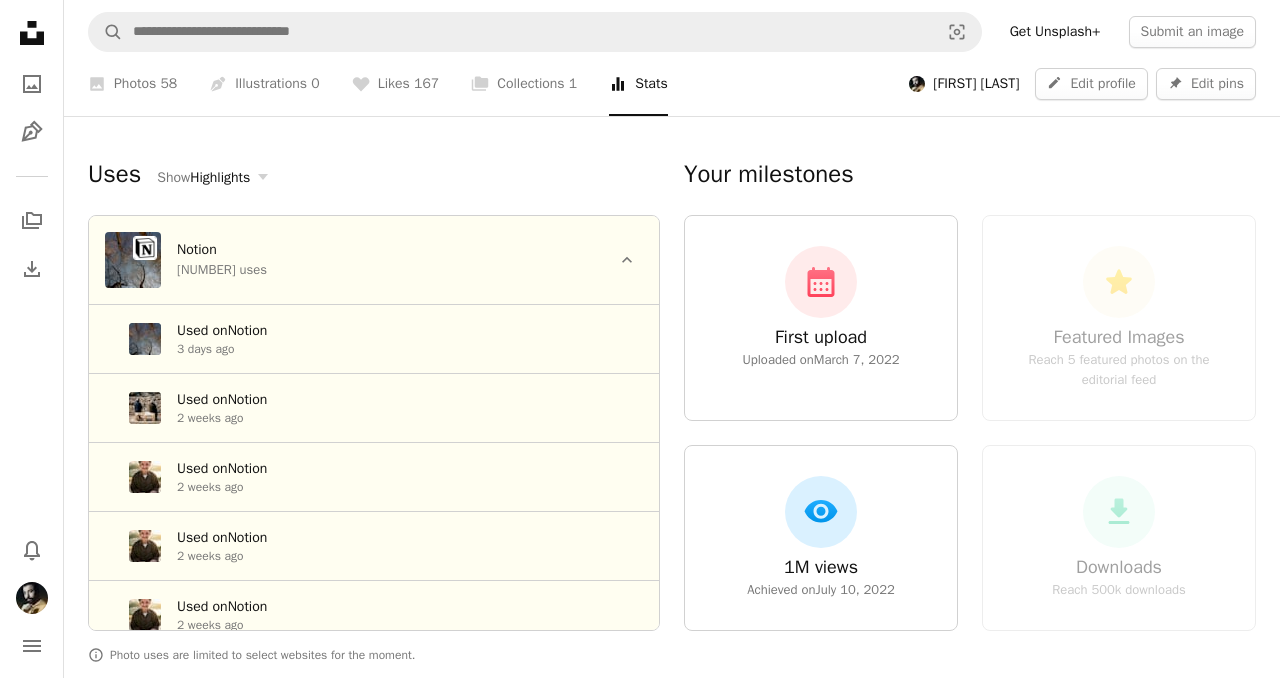 click at bounding box center [145, 339] 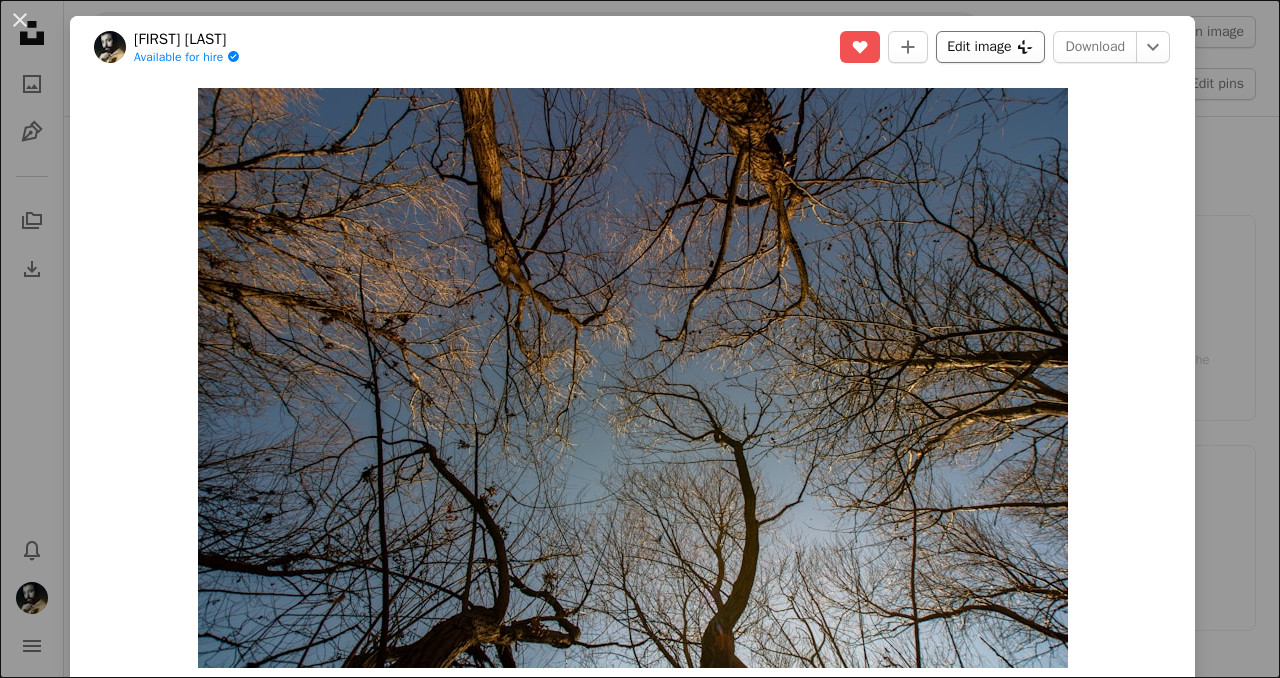click on "Edit image   Plus sign for Unsplash+" at bounding box center [990, 47] 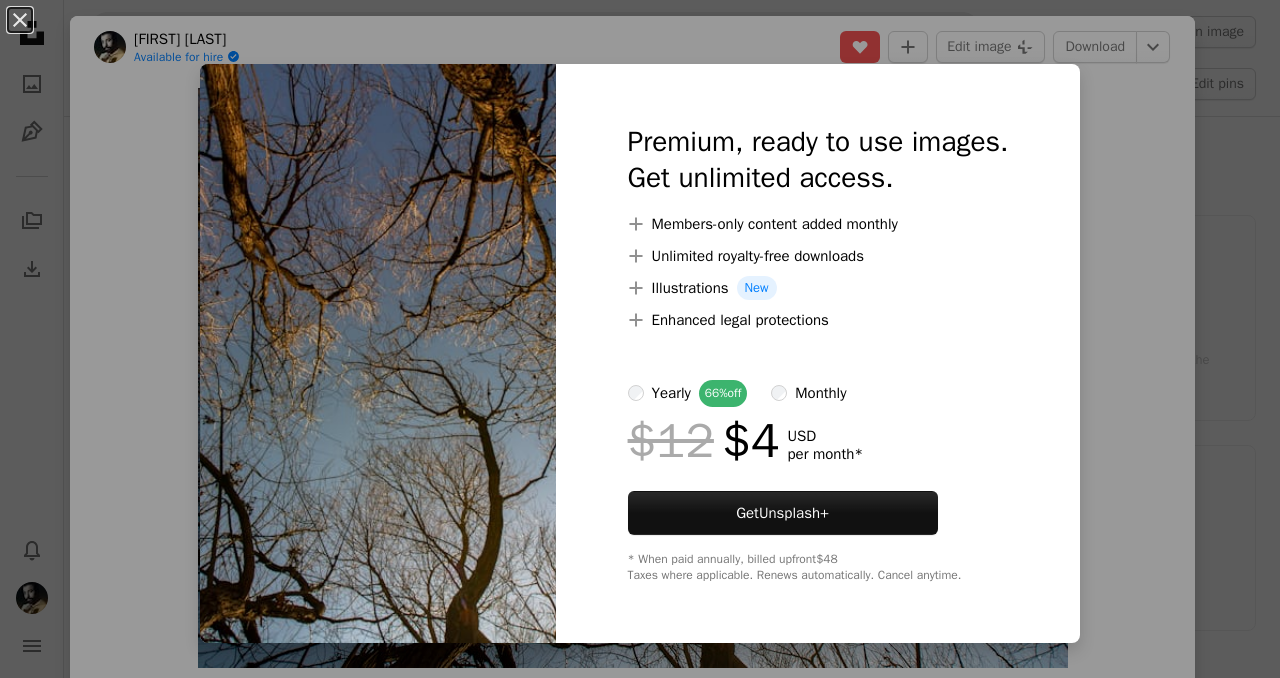 click on "An X shape Premium, ready to use images. Get unlimited access. A plus sign Members-only content added monthly A plus sign Unlimited royalty-free downloads A plus sign Illustrations  New A plus sign Enhanced legal protections yearly 66%  off monthly $12   $4 USD per month * Get  Unsplash+ * When paid annually, billed upfront  $48 Taxes where applicable. Renews automatically. Cancel anytime." at bounding box center (640, 339) 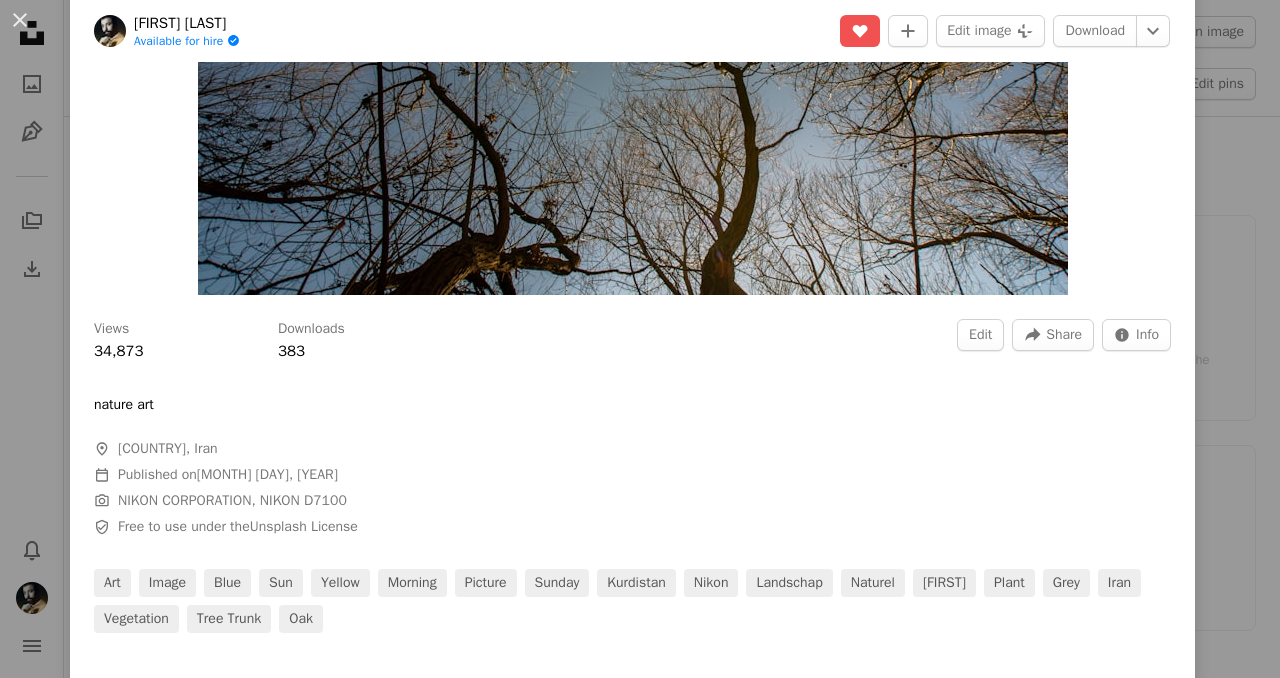 scroll, scrollTop: 172, scrollLeft: 0, axis: vertical 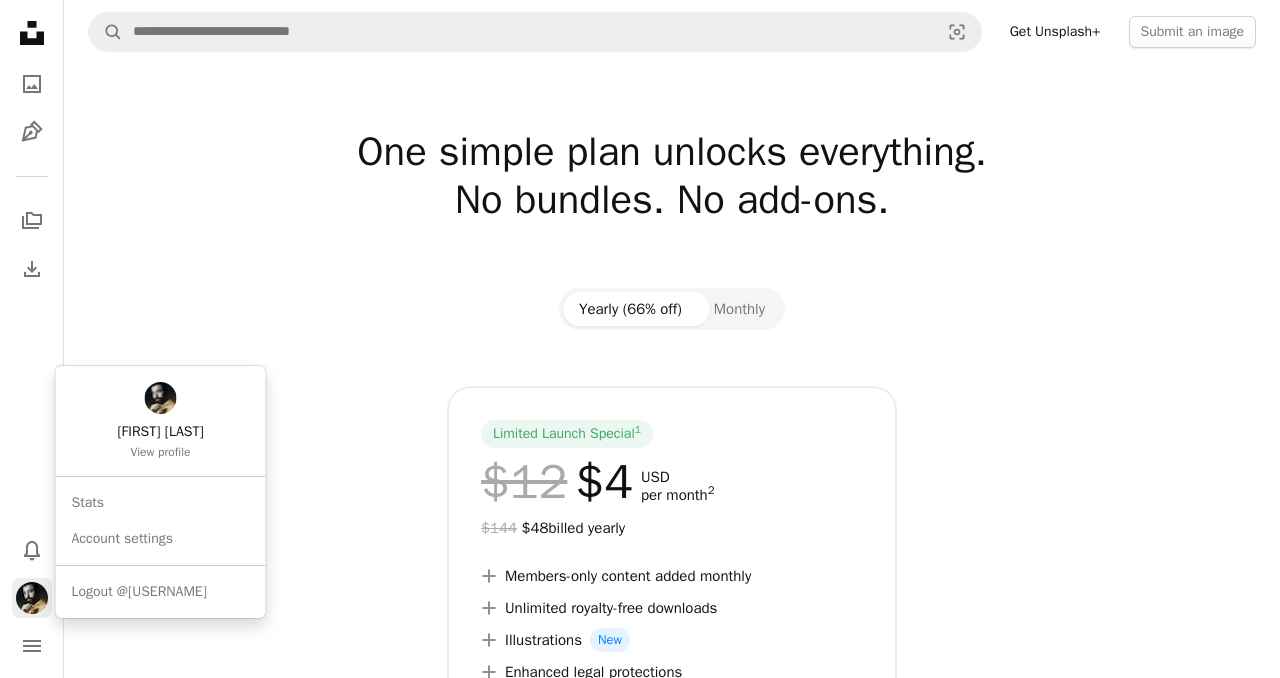 click at bounding box center [32, 598] 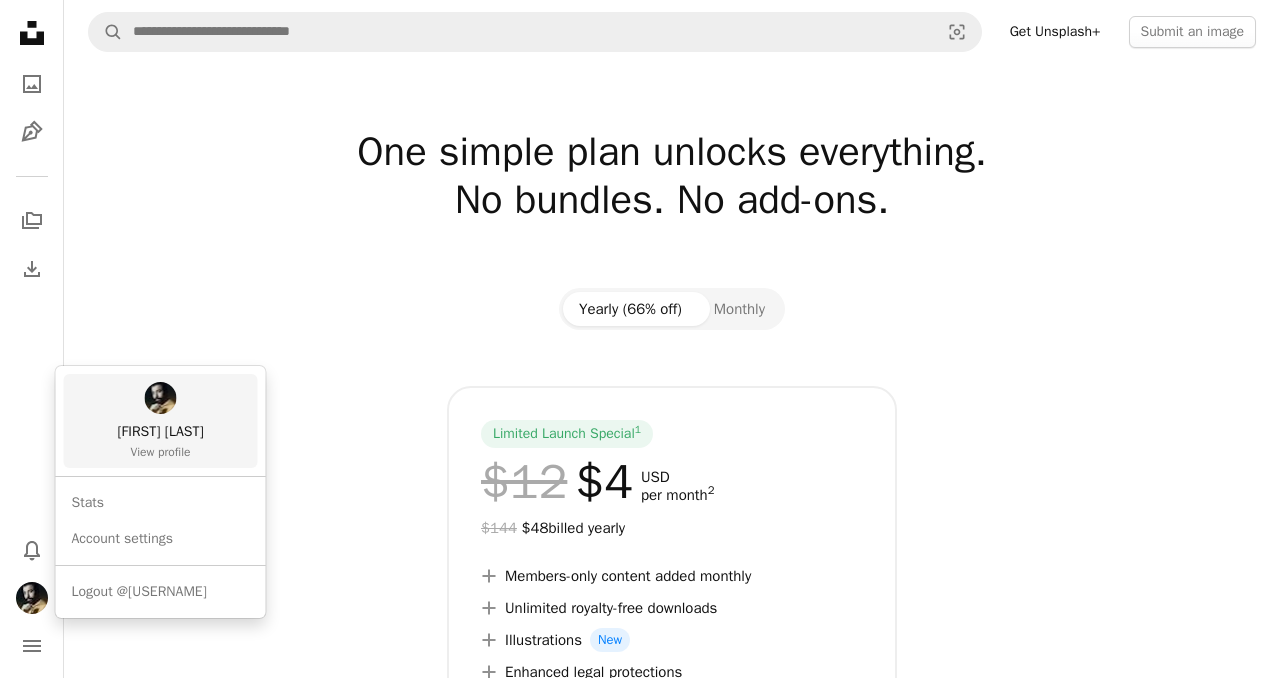 click on "[FIRST] [LAST] View profile" at bounding box center [161, 421] 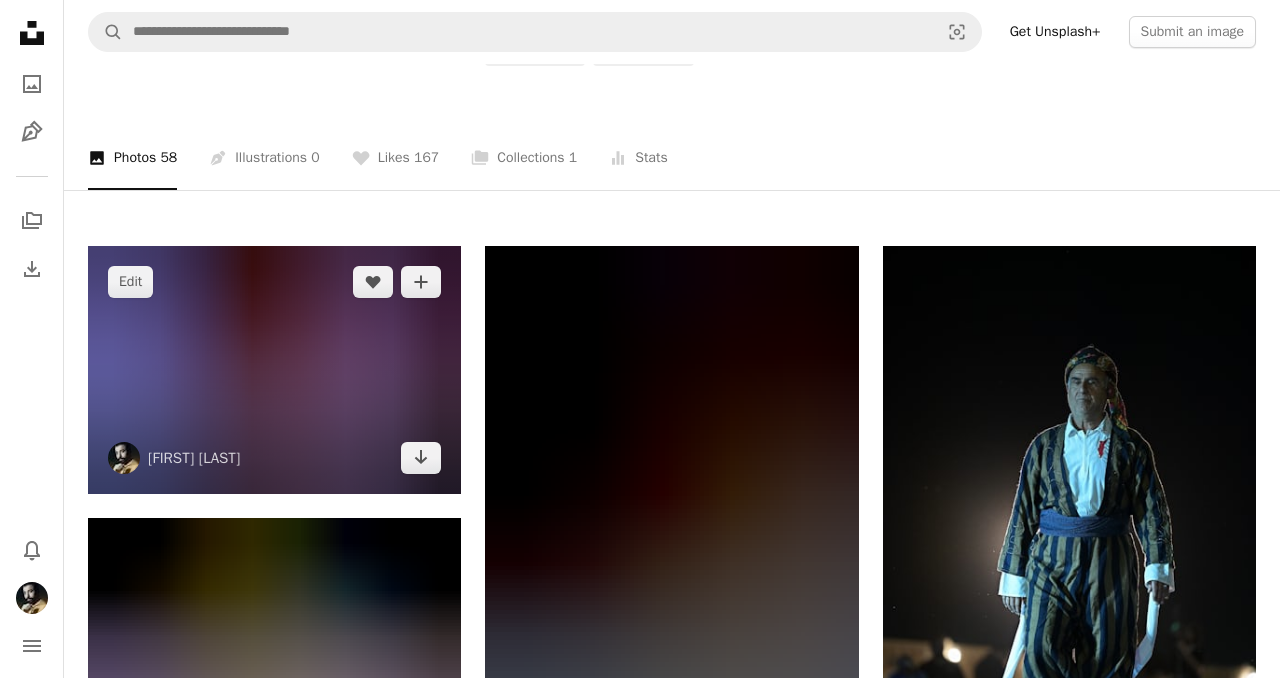 scroll, scrollTop: 0, scrollLeft: 0, axis: both 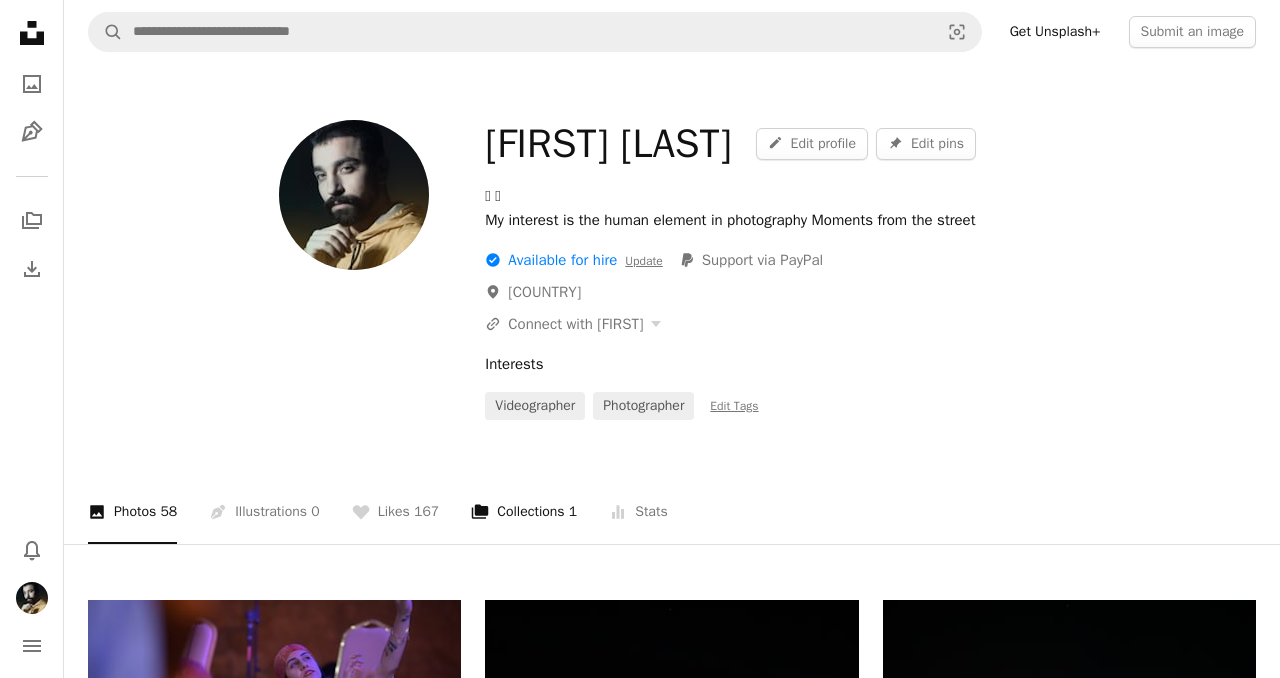 click on "A stack of folders Collections   1" at bounding box center [524, 512] 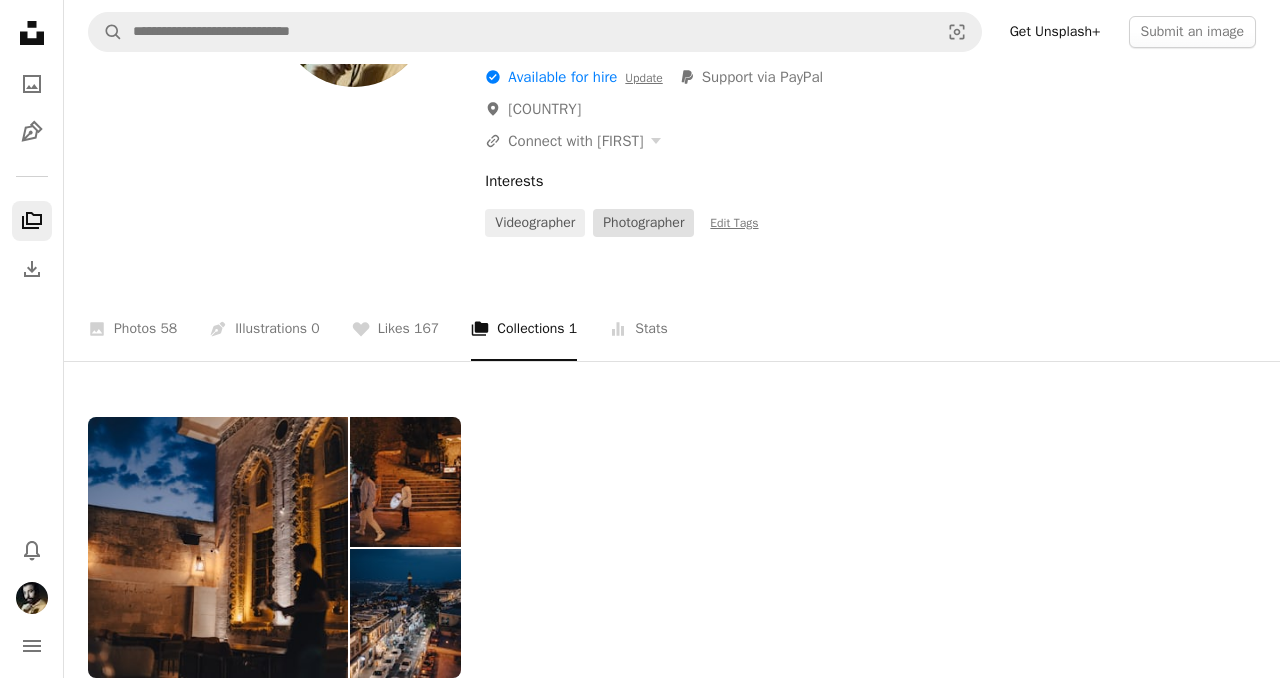 scroll, scrollTop: 277, scrollLeft: 0, axis: vertical 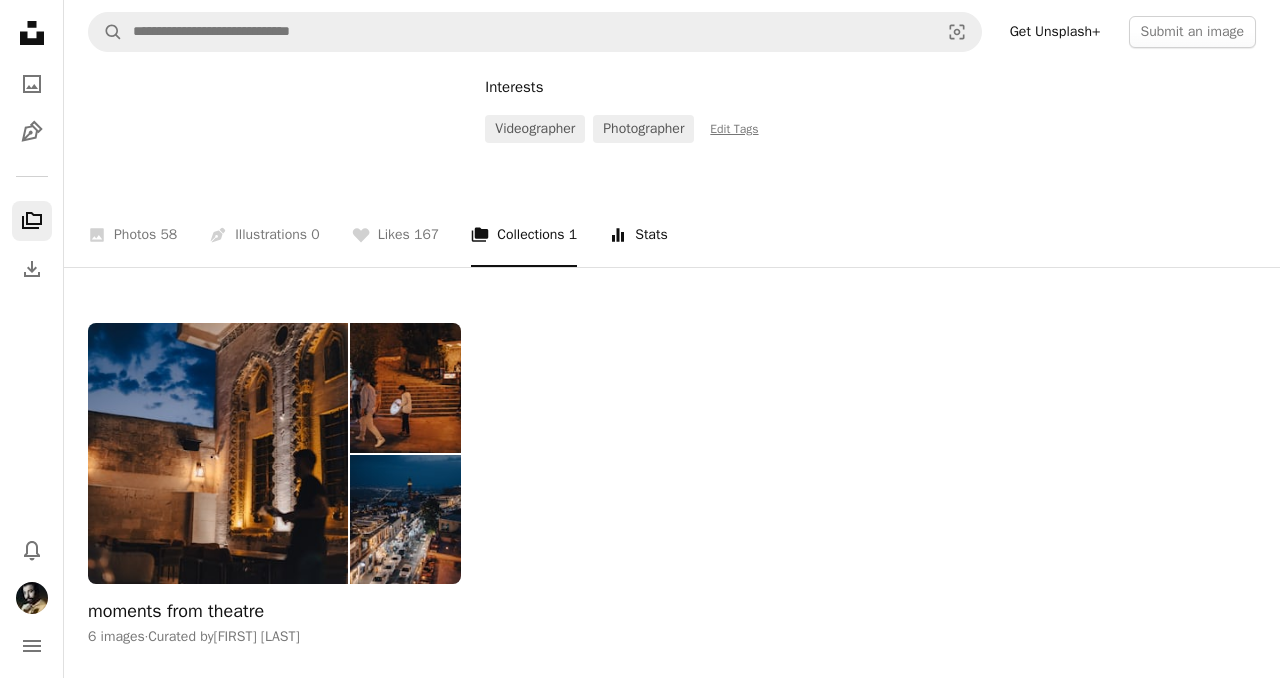 click on "Stats icon Stats" at bounding box center [638, 235] 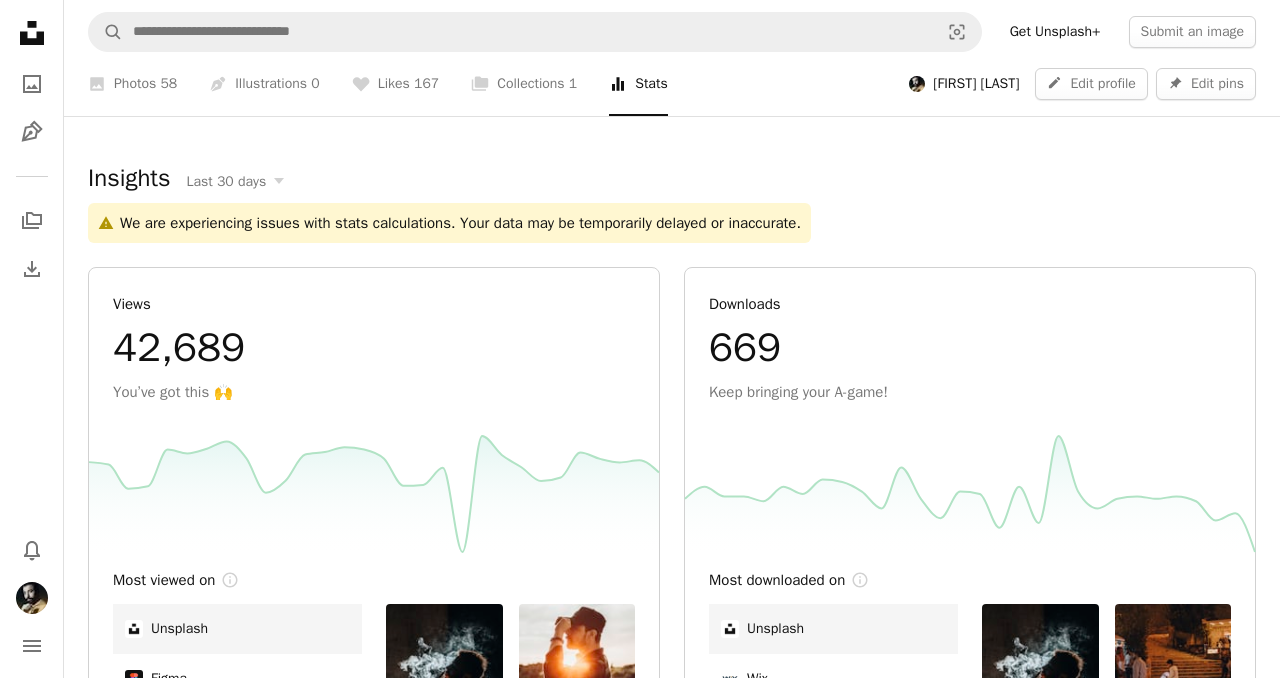 scroll, scrollTop: 82, scrollLeft: 0, axis: vertical 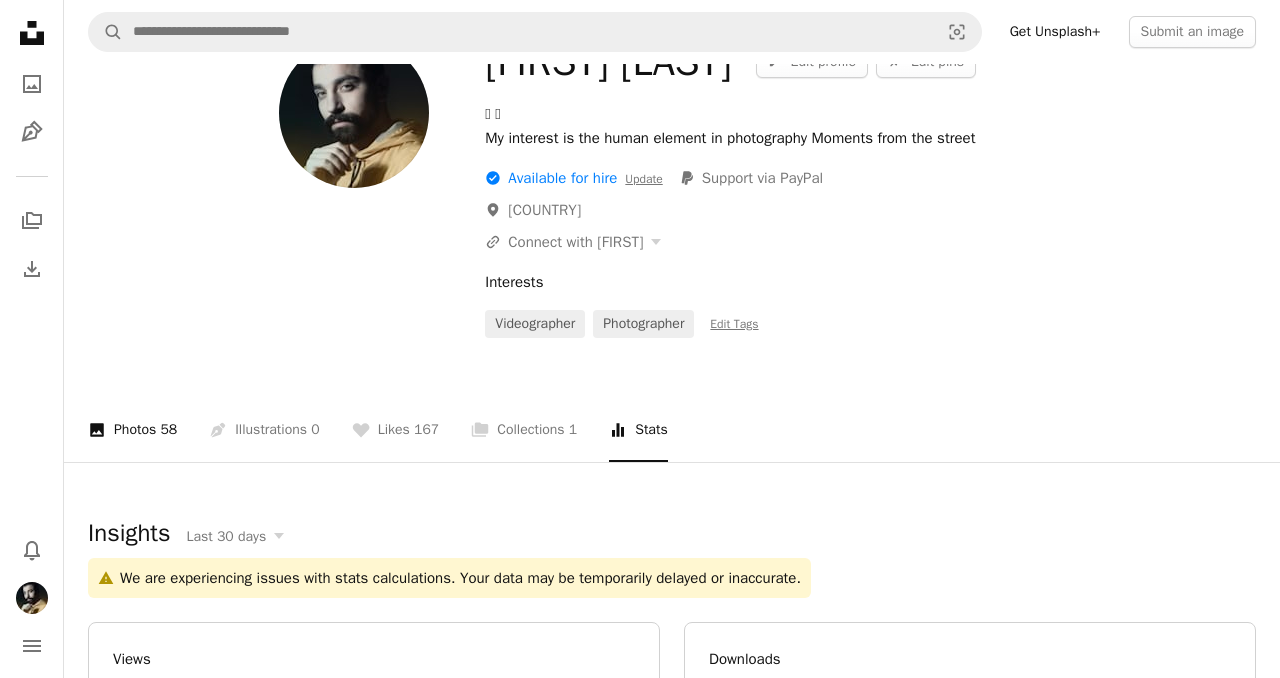 click on "A photo Photos   58" at bounding box center (132, 430) 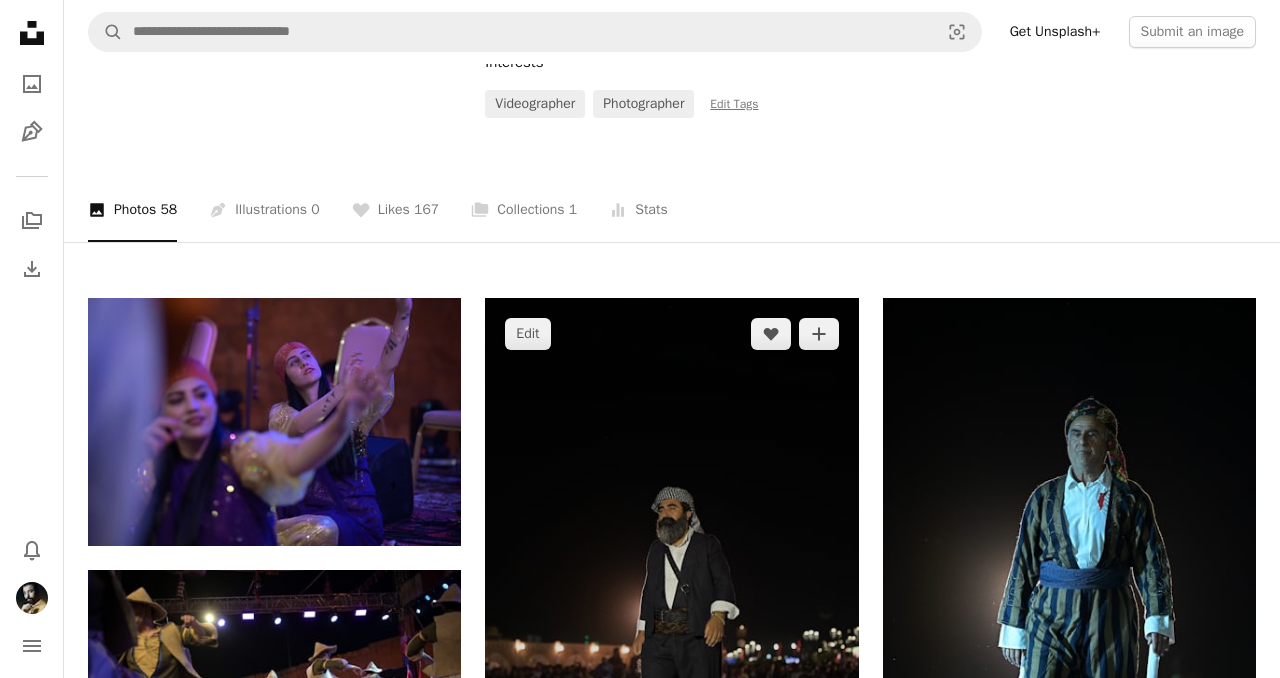 scroll, scrollTop: 0, scrollLeft: 0, axis: both 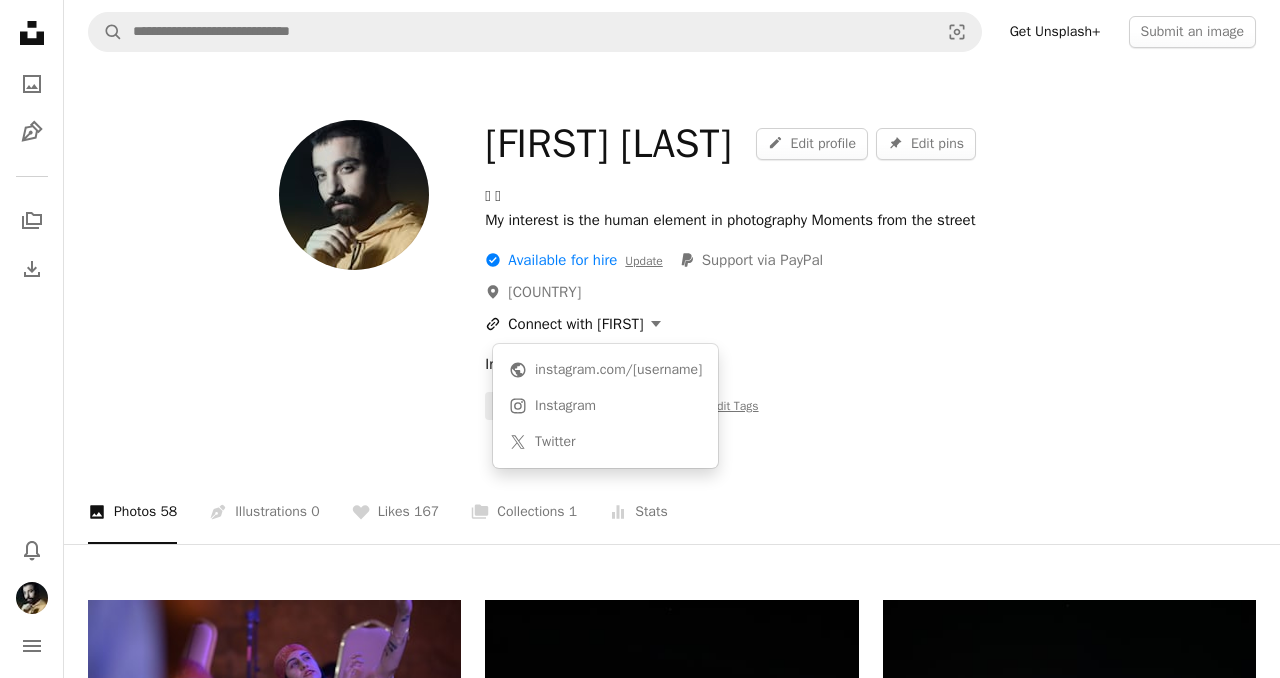 click on "A URL sharing icon (chains) Connect with [FIRST]" at bounding box center (573, 324) 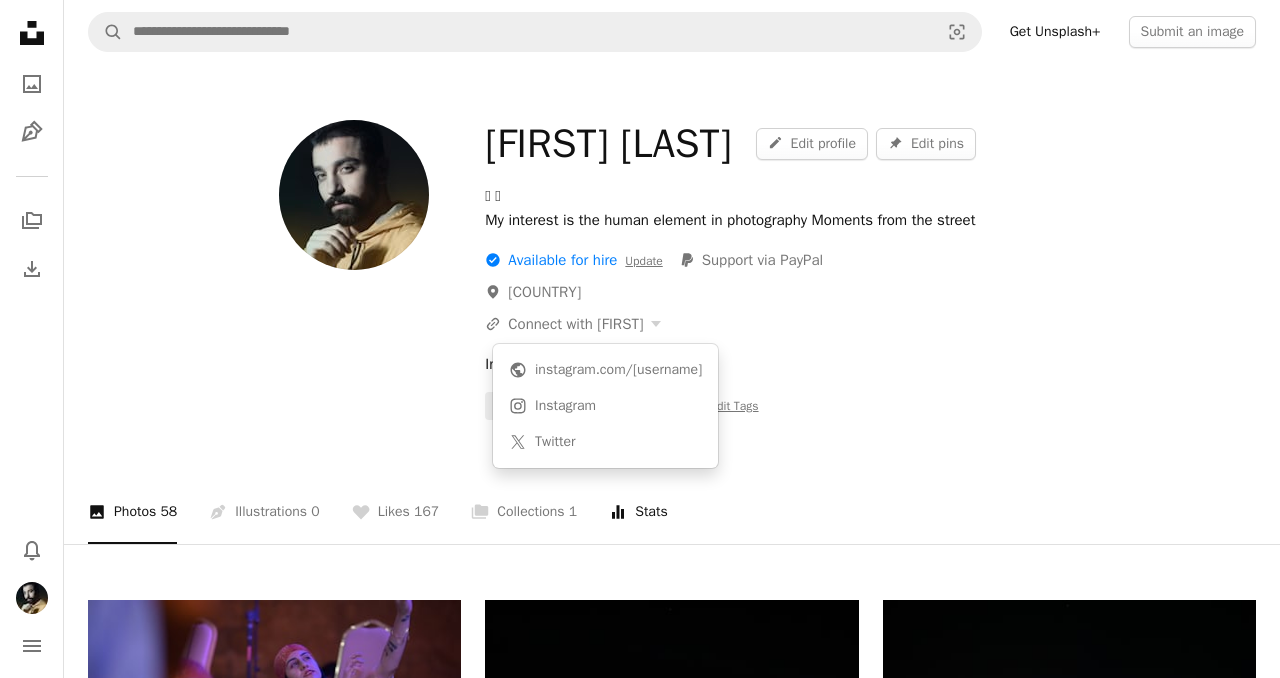 click on "Unsplash logo Unsplash Home A photo Pen Tool A stack of folders Download Bell navigation menu A magnifying glass Visual search Get Unsplash+ Submit an image [FIRST] [LAST] A pencil Edit profile Pin Edit pins 𝔍 𓁹
My interest is the human element in photography  Moments from the street A checkmark inside of a circle Available for hire Update PayPal icon Support via PayPal A map marker [COUNTRY] A URL sharing icon (chains) Connect with [FIRST] Interests videographer Photographer Edit Tags A photo Photos   58 Pen Tool Illustrations   0 A heart Likes   167 A stack of folders Collections   1 Stats icon Stats Edit A heart A plus sign [FIRST] [LAST] Arrow pointing down Edit A heart A plus sign [FIRST] [LAST] Arrow pointing down Edit A heart A plus sign [FIRST] [LAST] Arrow pointing down Edit A heart A plus sign [FIRST] [LAST] Arrow pointing down Edit A heart A plus sign [FIRST] [LAST] Arrow pointing down Edit A heart A plus sign [FIRST] [LAST] Arrow pointing down Edit A heart A plus sign [FIRST] [LAST]" at bounding box center [640, 3456] 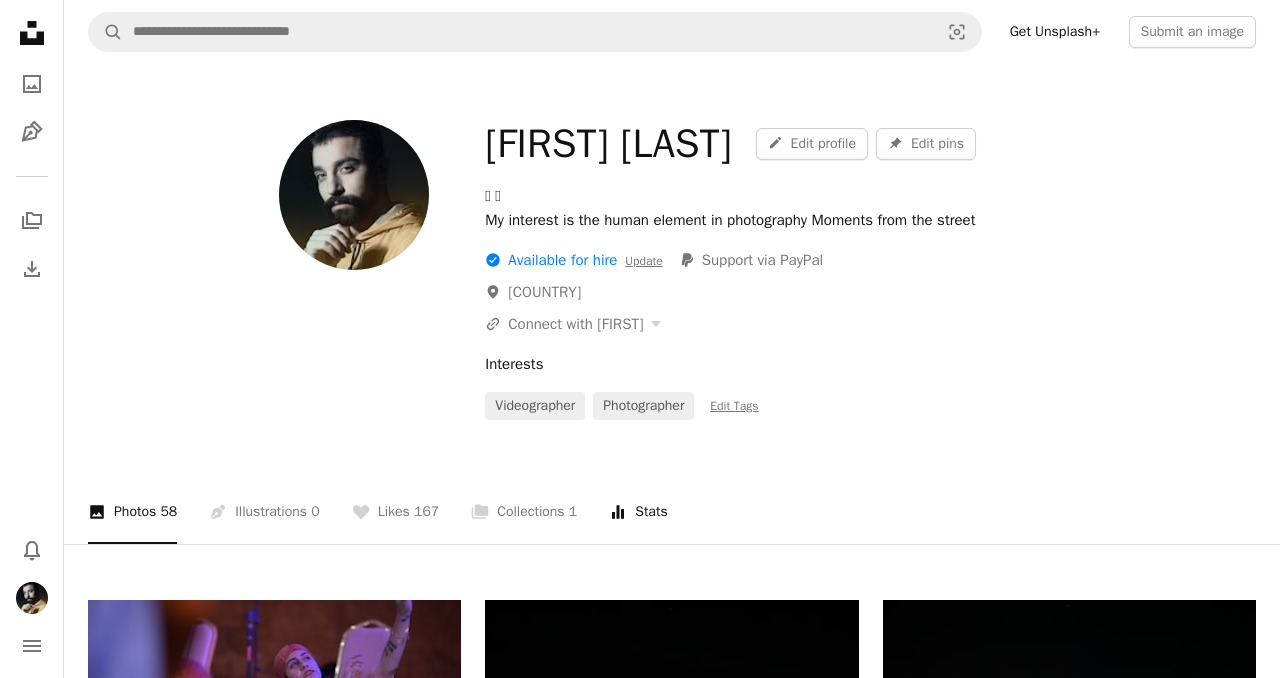 click on "Stats icon Stats" at bounding box center (638, 512) 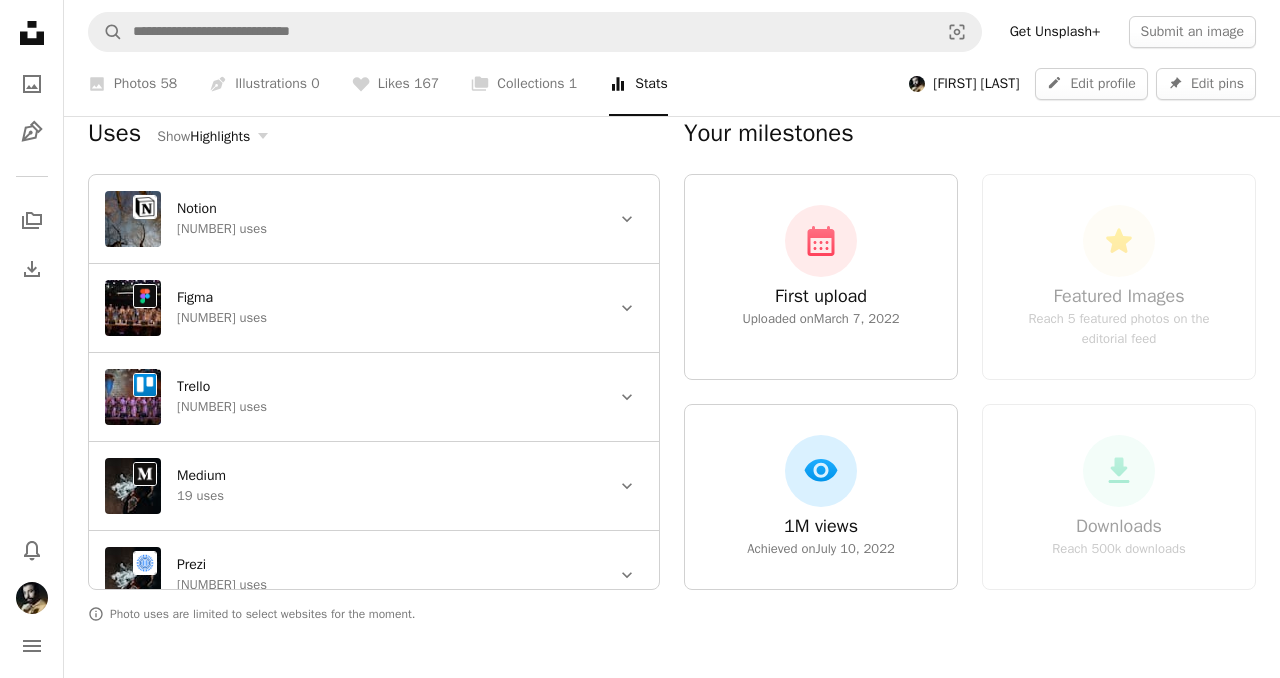 scroll, scrollTop: 1311, scrollLeft: 0, axis: vertical 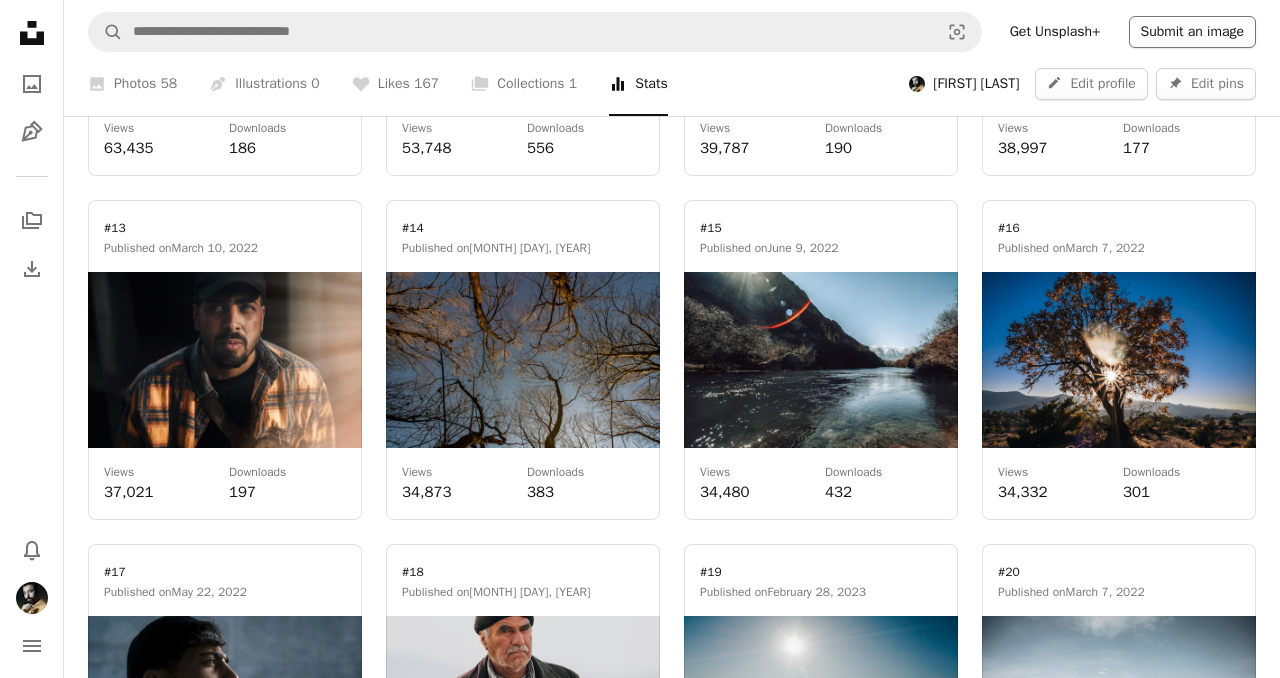 click on "Submit an image" at bounding box center [1192, 32] 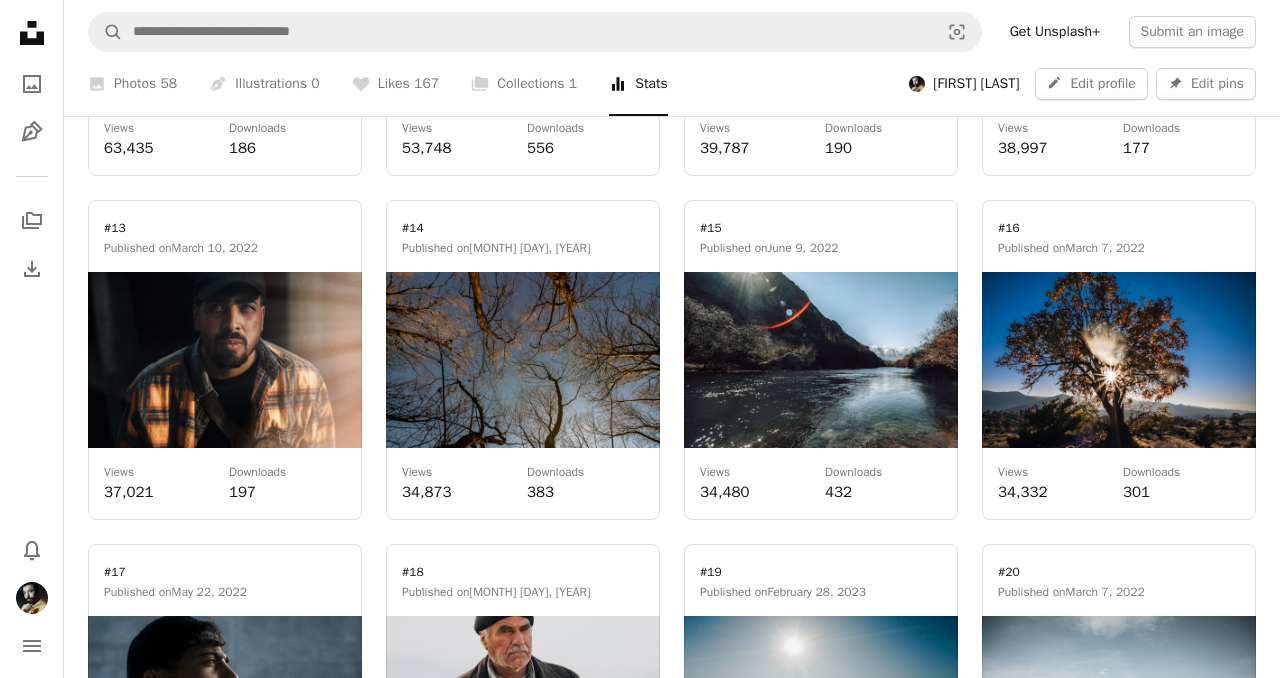 click on "↑ 215% [COUNTRY] A trend sign [COUNTRY] A trend sign [CITY] A trend sign [CITY] A trend sign [COUNTRY] A trend sign [COUNTRY]" at bounding box center [1040, 4905] 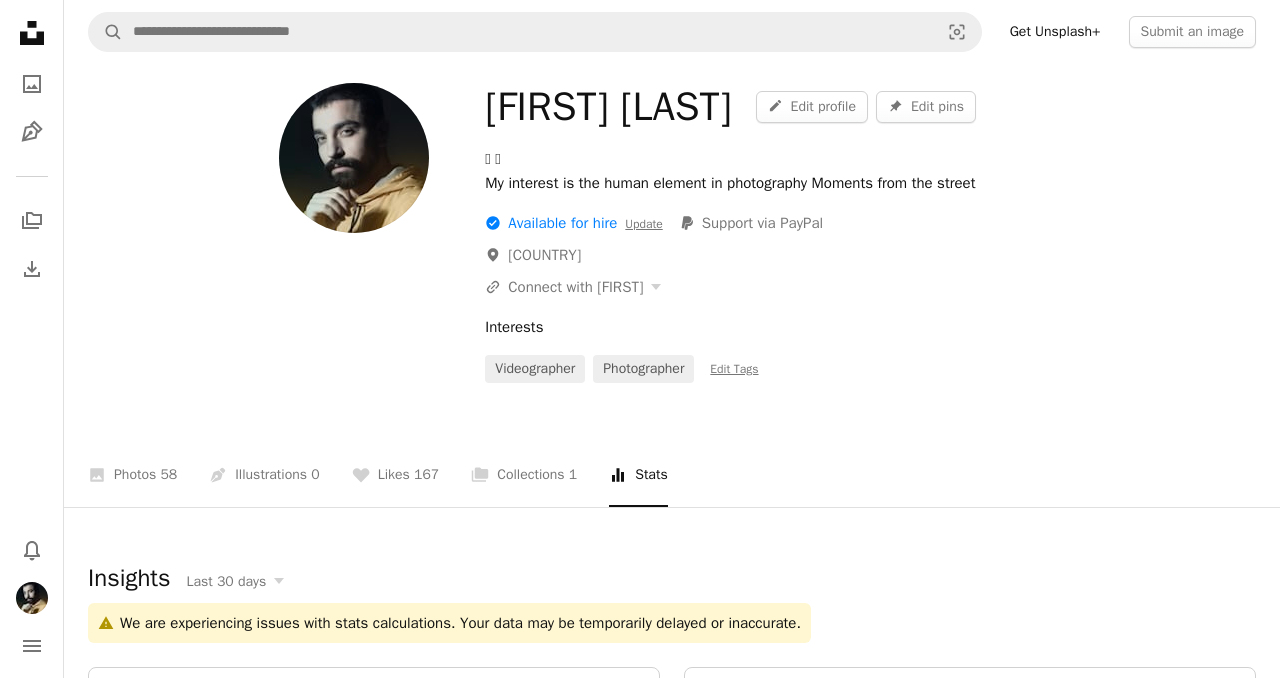 scroll, scrollTop: 0, scrollLeft: 0, axis: both 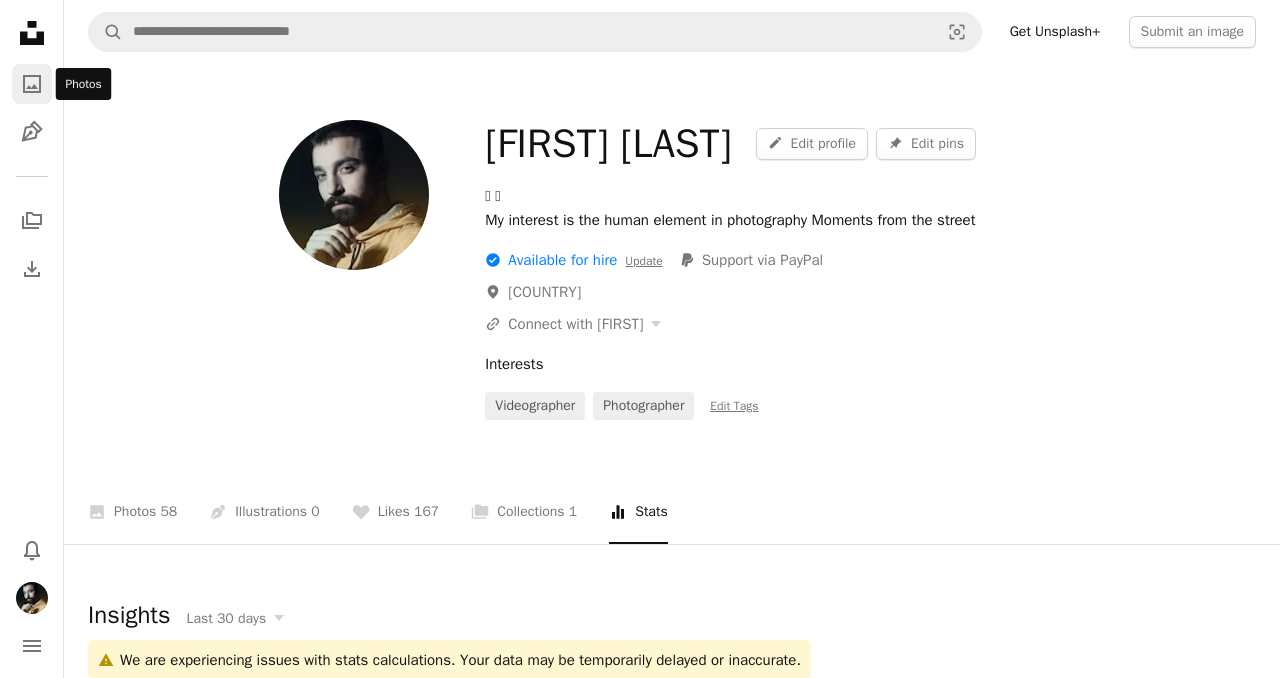 click on "A photo" 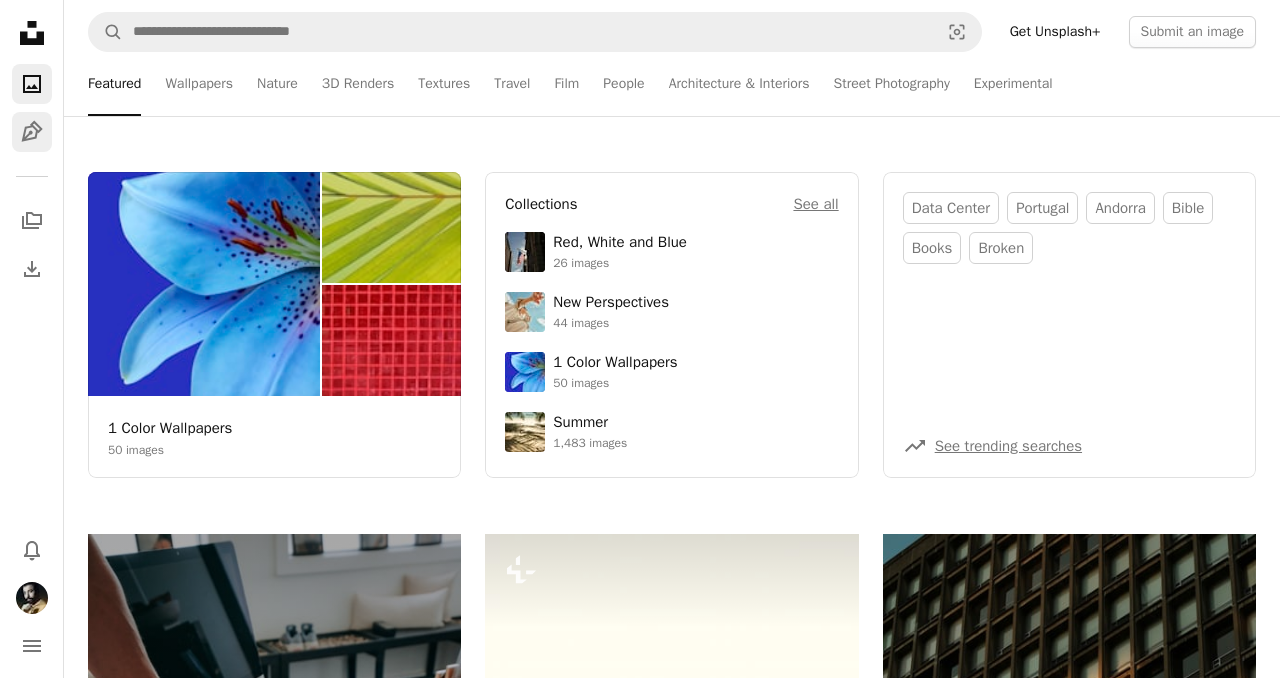click on "Pen Tool" 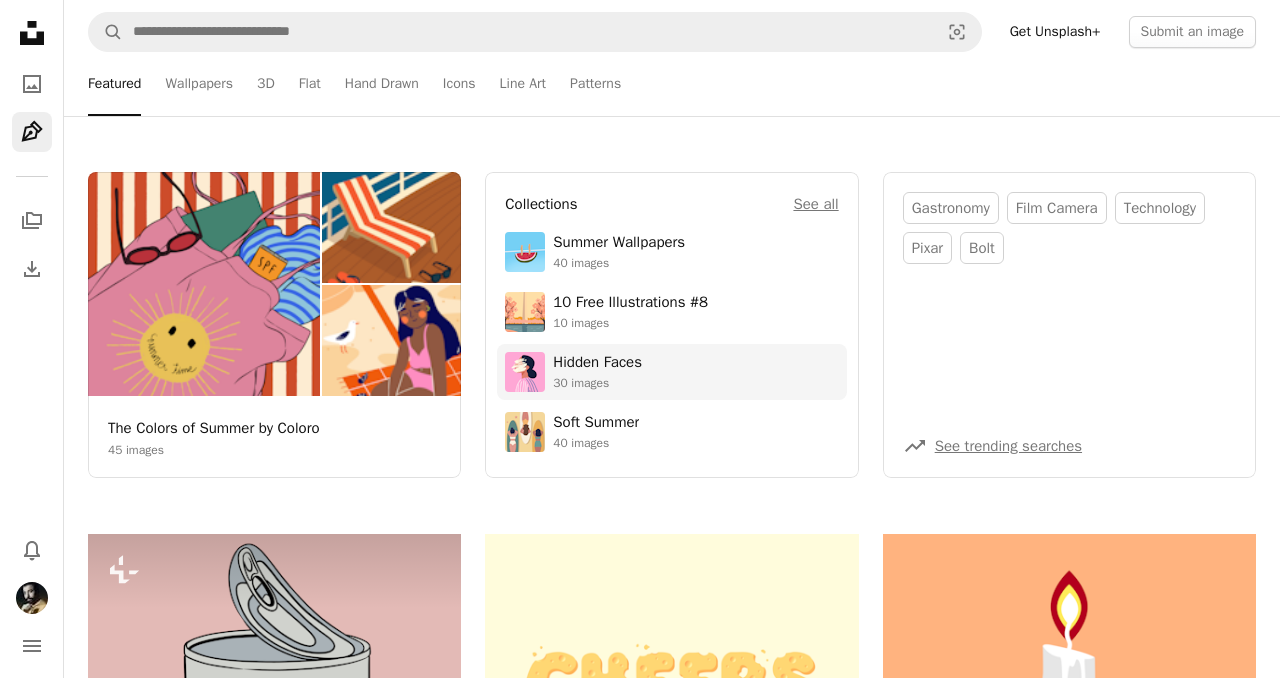 scroll, scrollTop: 508, scrollLeft: 0, axis: vertical 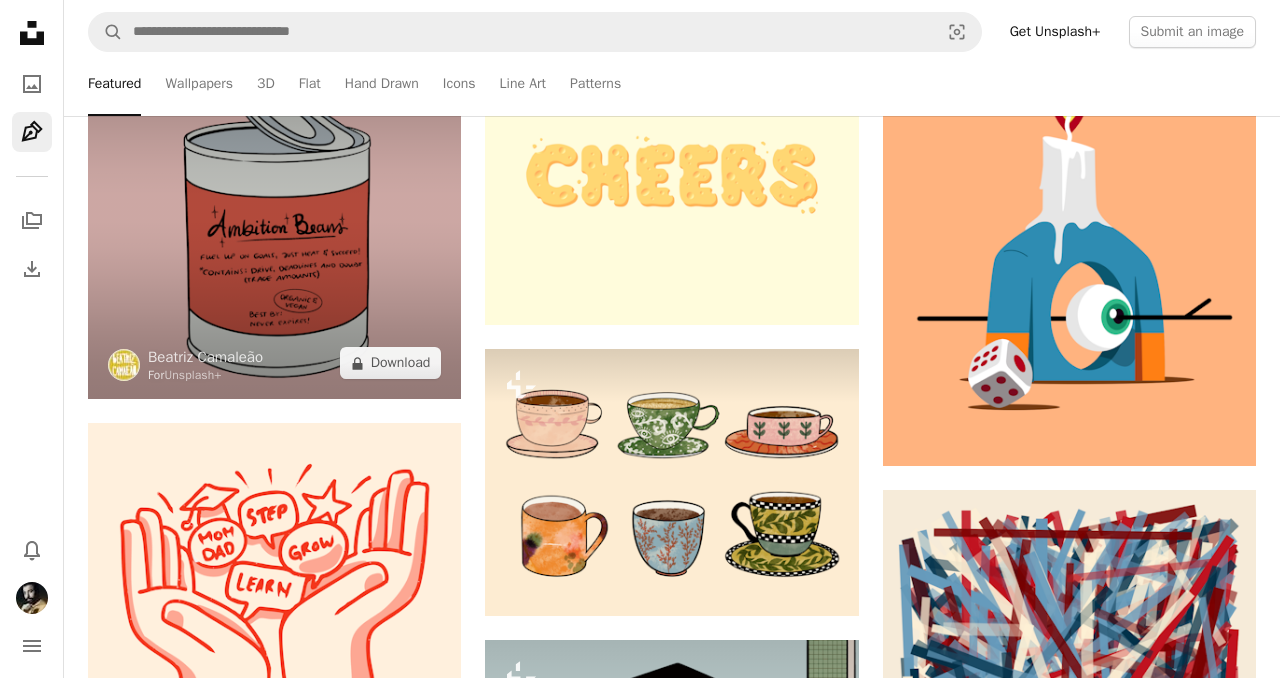 click at bounding box center (274, 212) 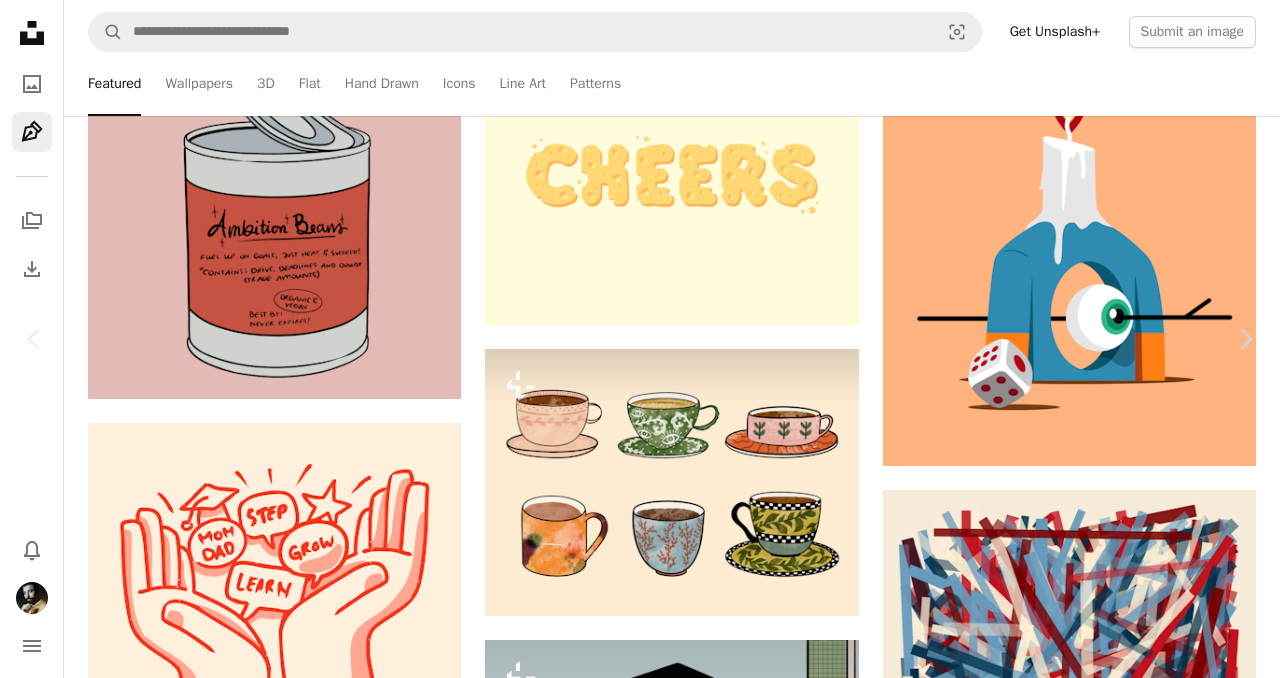 scroll, scrollTop: 6, scrollLeft: 0, axis: vertical 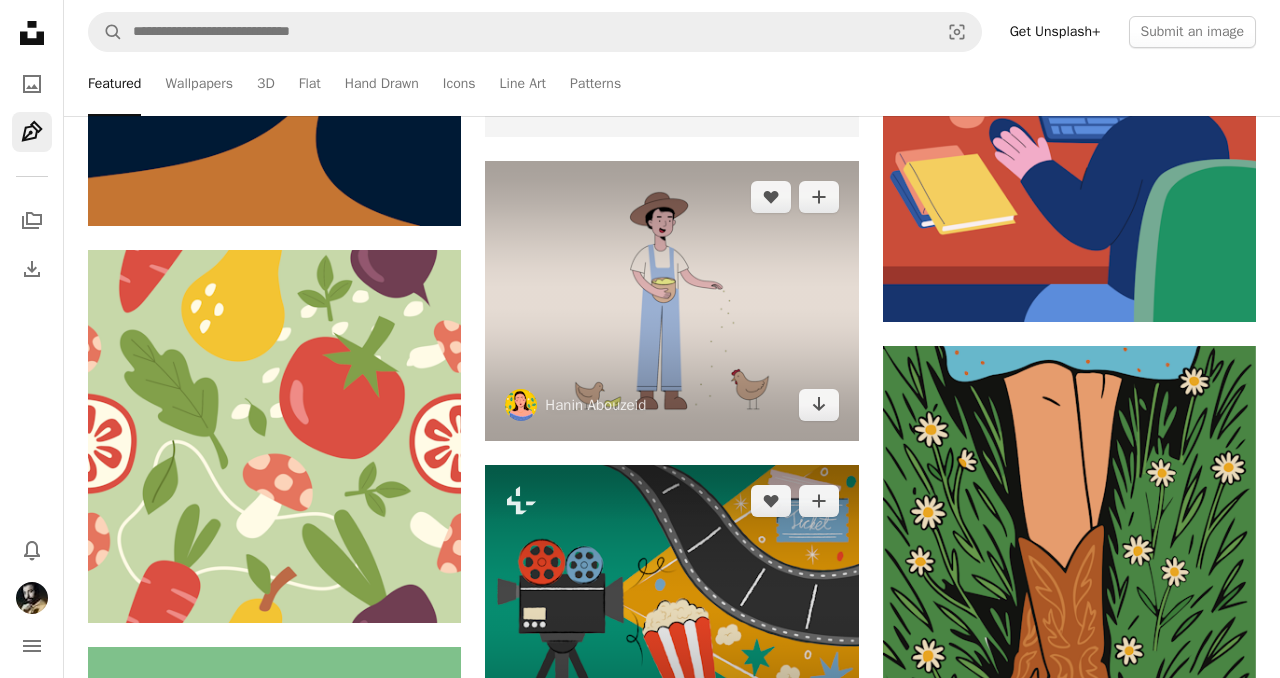 click at bounding box center [671, 301] 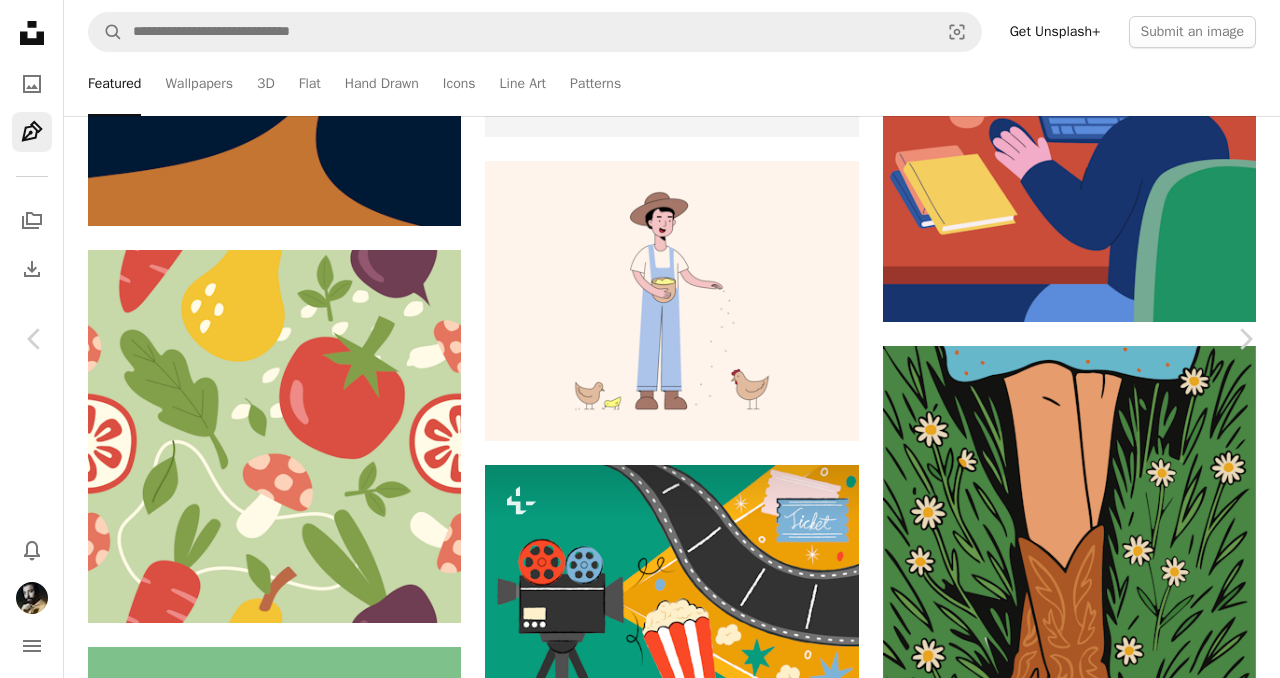 scroll, scrollTop: 845, scrollLeft: 0, axis: vertical 